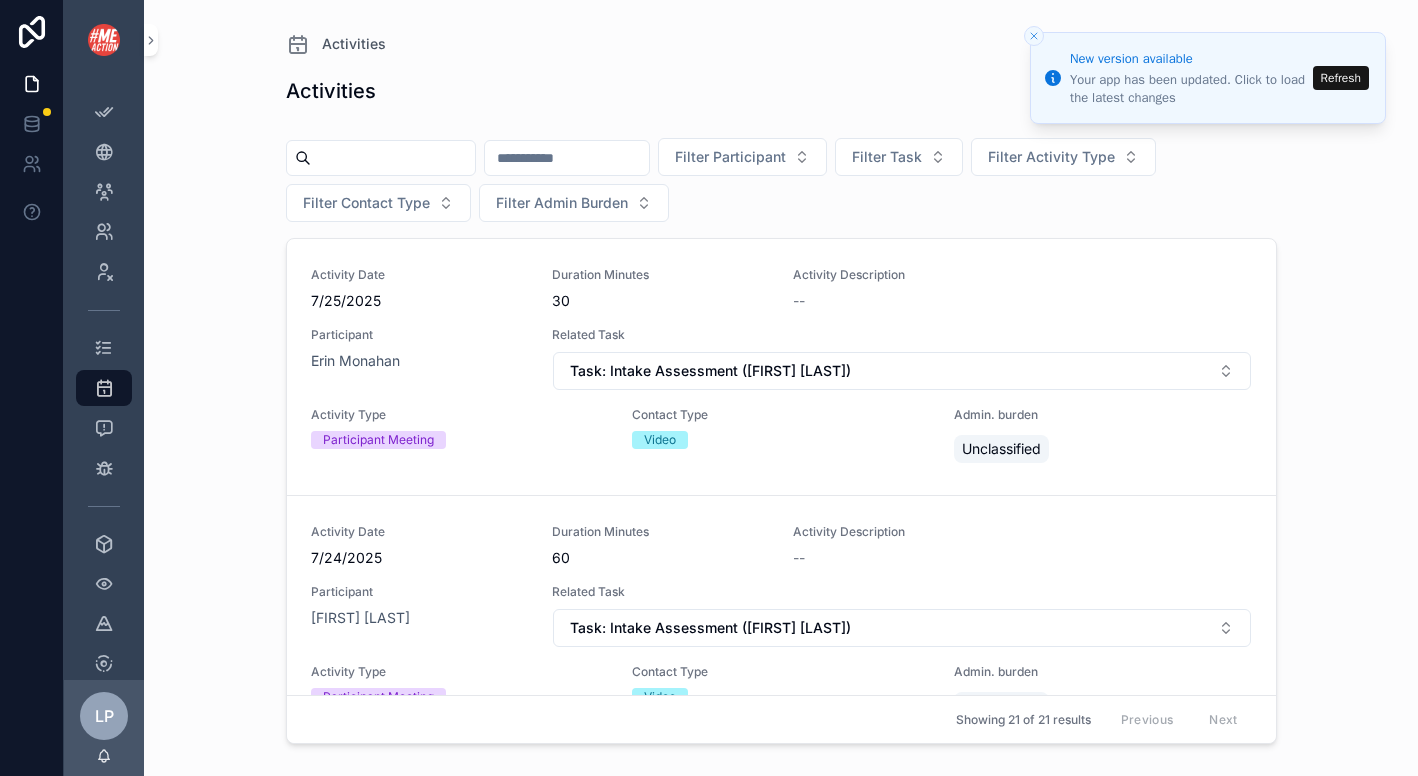scroll, scrollTop: 0, scrollLeft: 0, axis: both 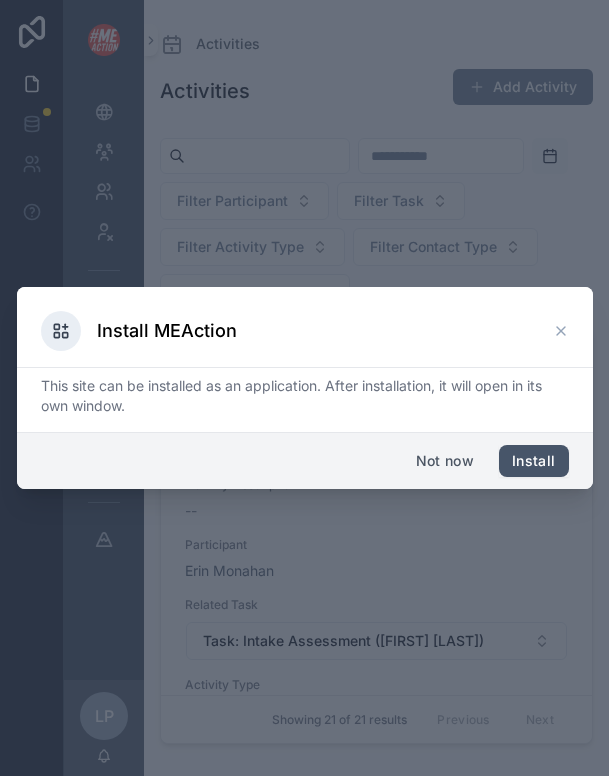 click on "Install" at bounding box center (533, 461) 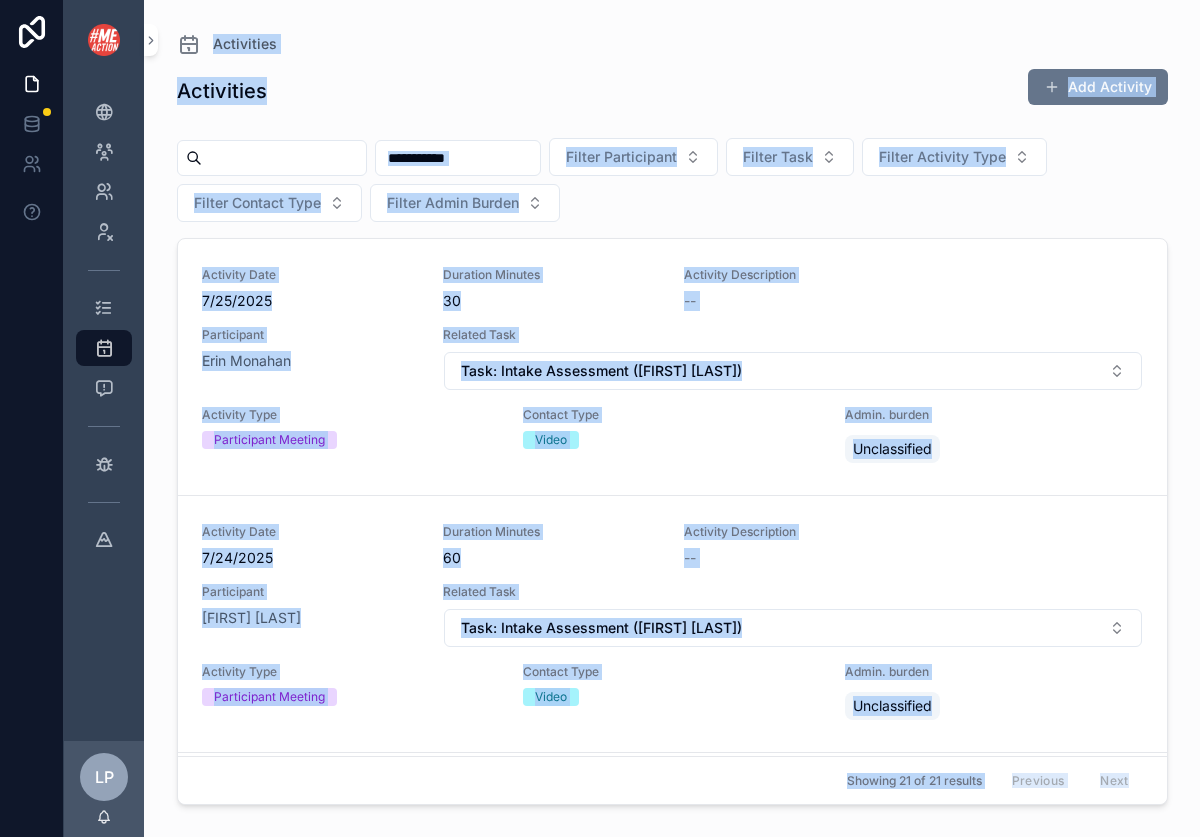 drag, startPoint x: 138, startPoint y: 7, endPoint x: 397, endPoint y: -10, distance: 259.5573 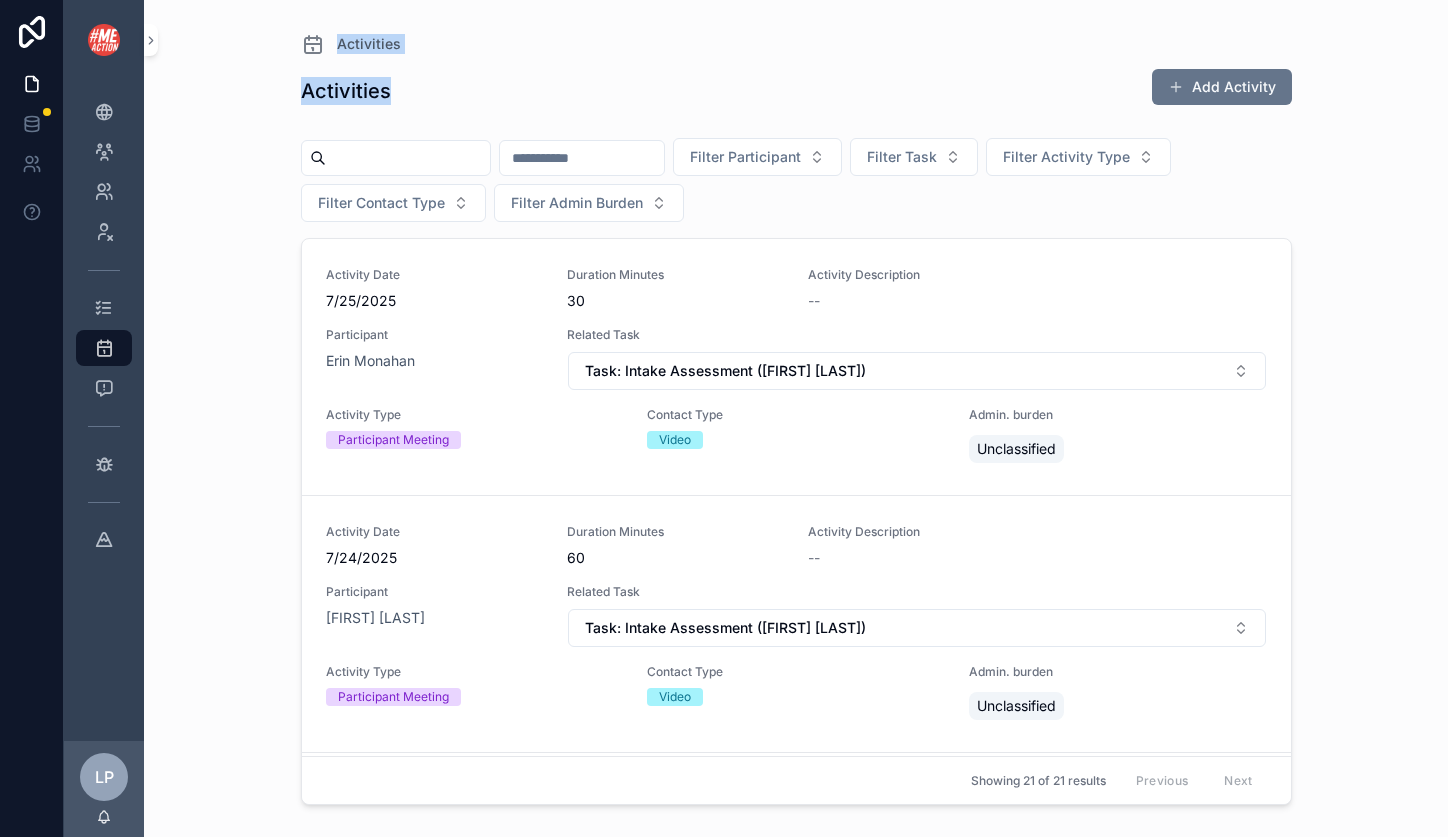 drag, startPoint x: 1180, startPoint y: 1, endPoint x: 1124, endPoint y: 66, distance: 85.79627 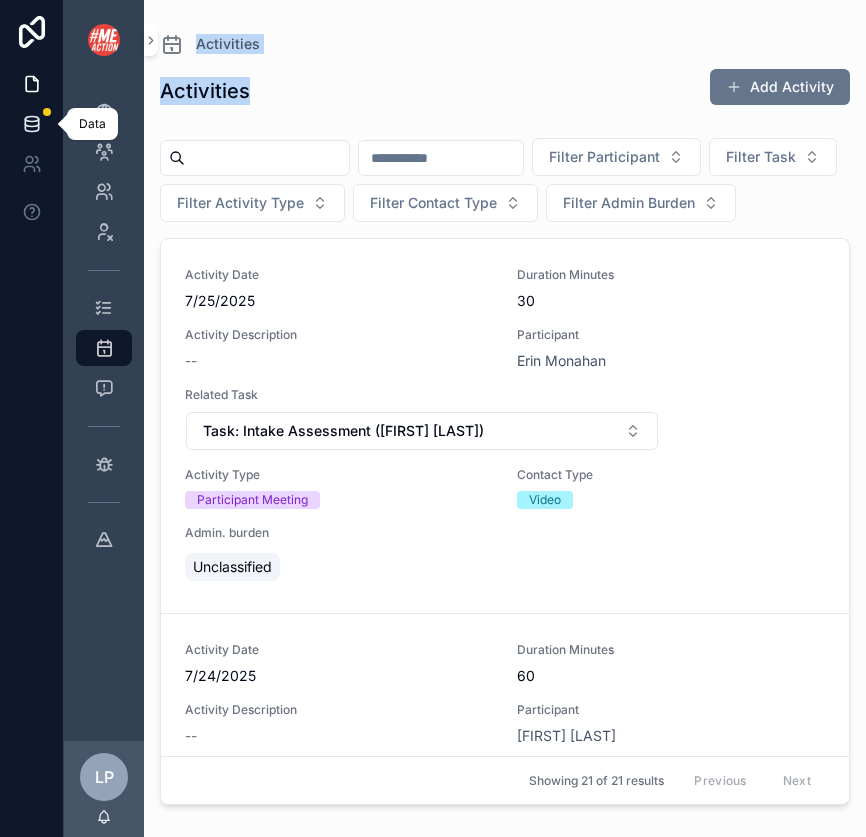 click 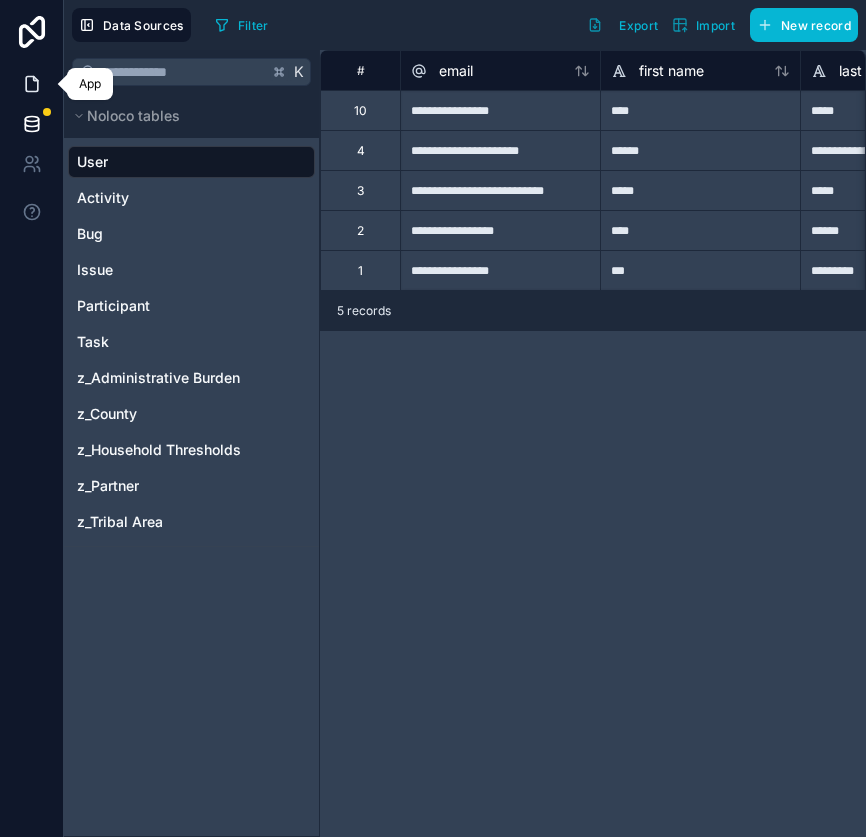 click 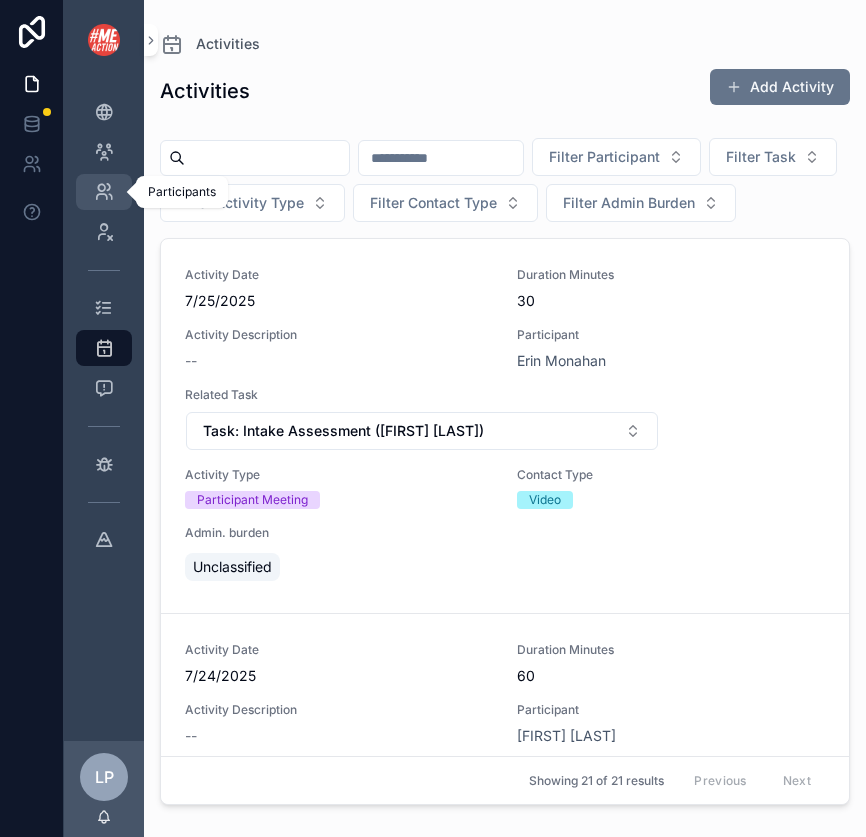 click at bounding box center (104, 192) 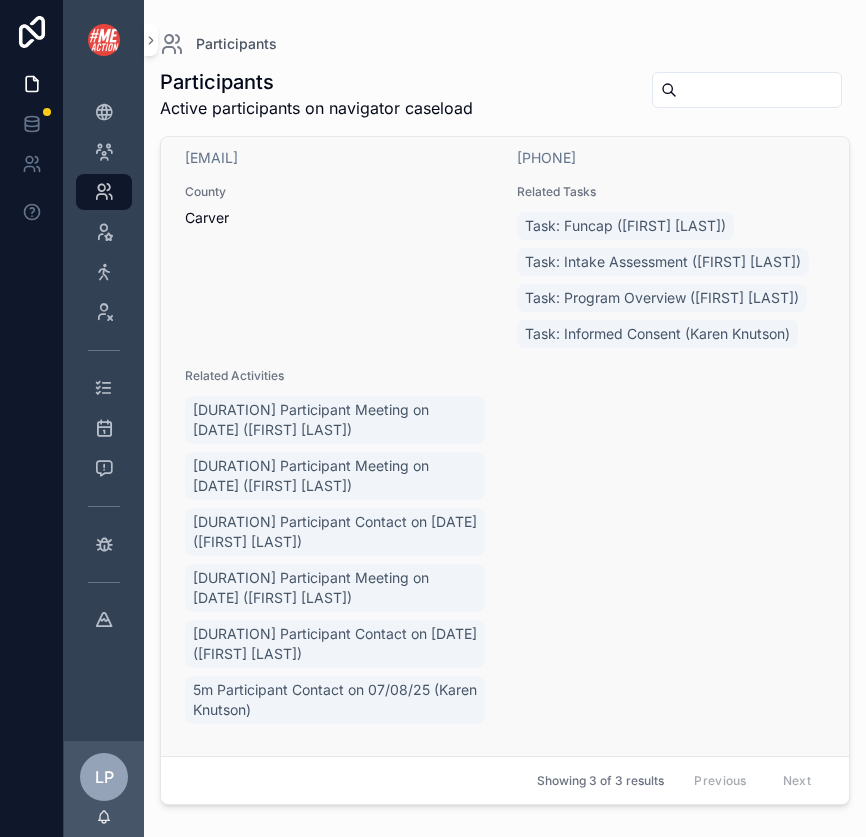scroll, scrollTop: 1193, scrollLeft: 0, axis: vertical 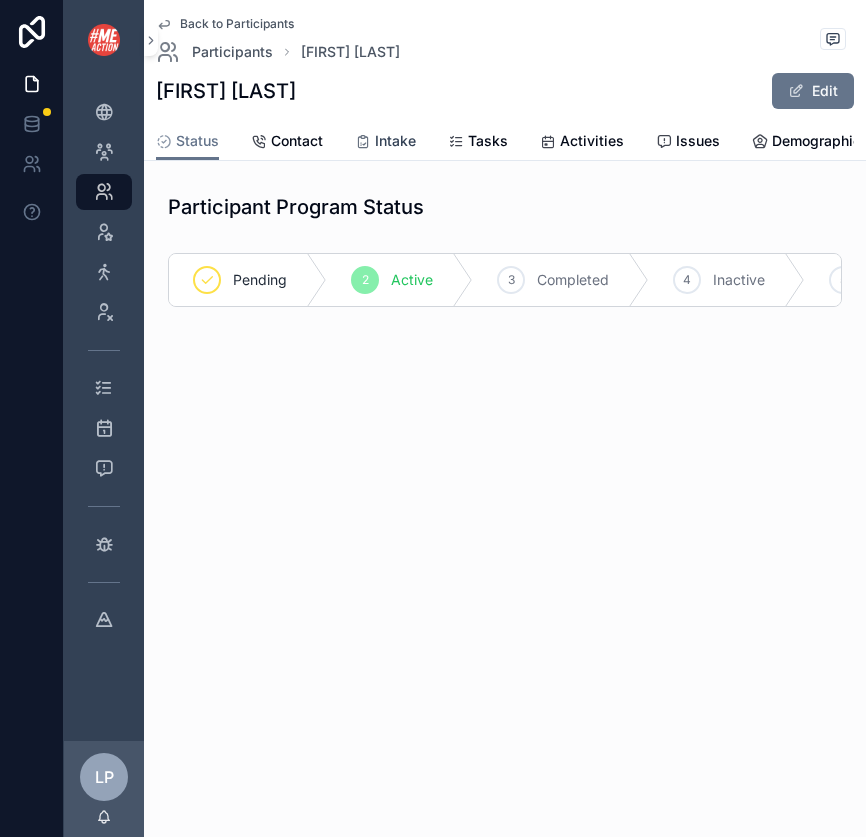 click on "Intake" at bounding box center [395, 141] 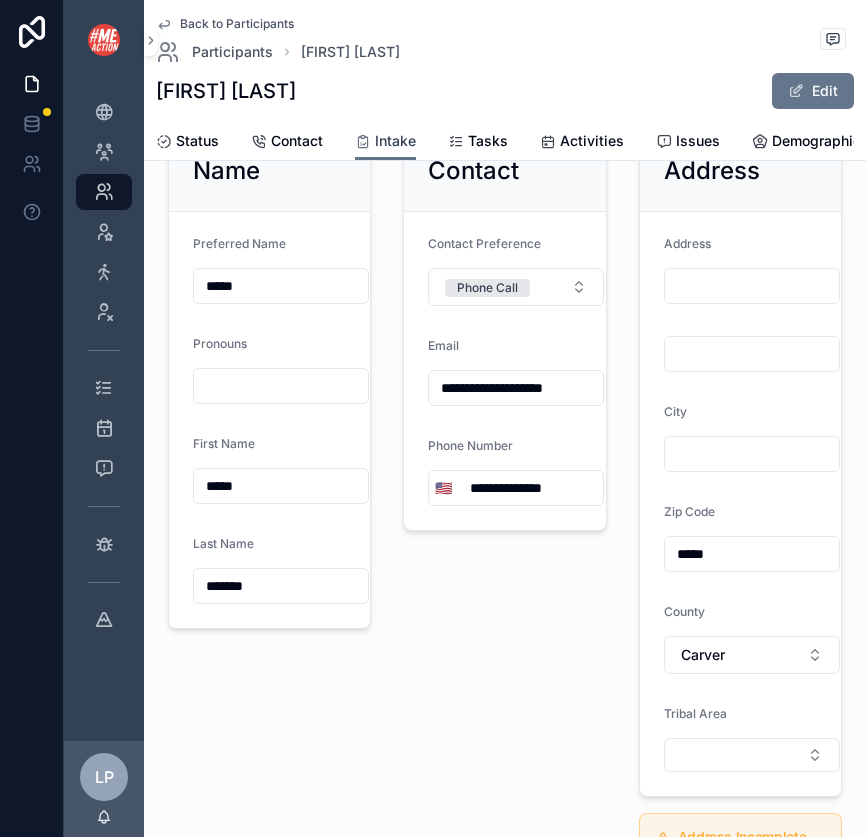 scroll, scrollTop: 206, scrollLeft: 0, axis: vertical 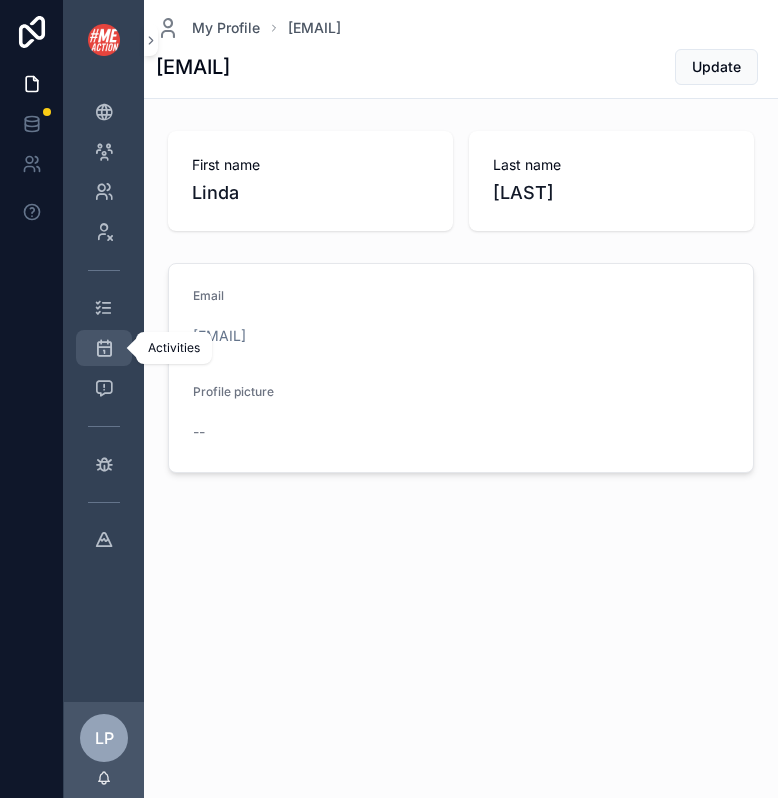 click on "Activities" at bounding box center [104, 348] 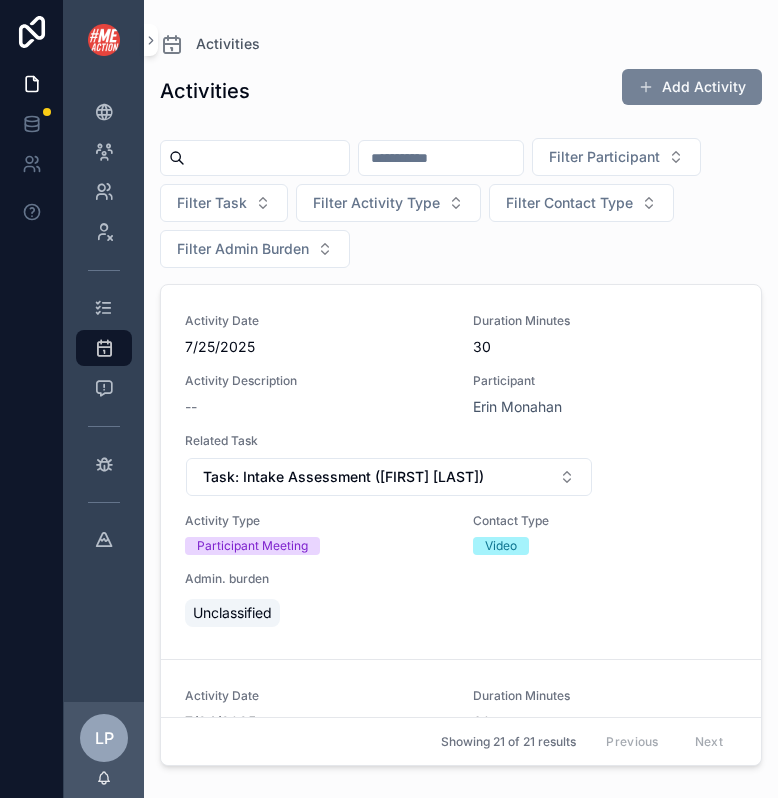 click on "Add Activity" at bounding box center [692, 87] 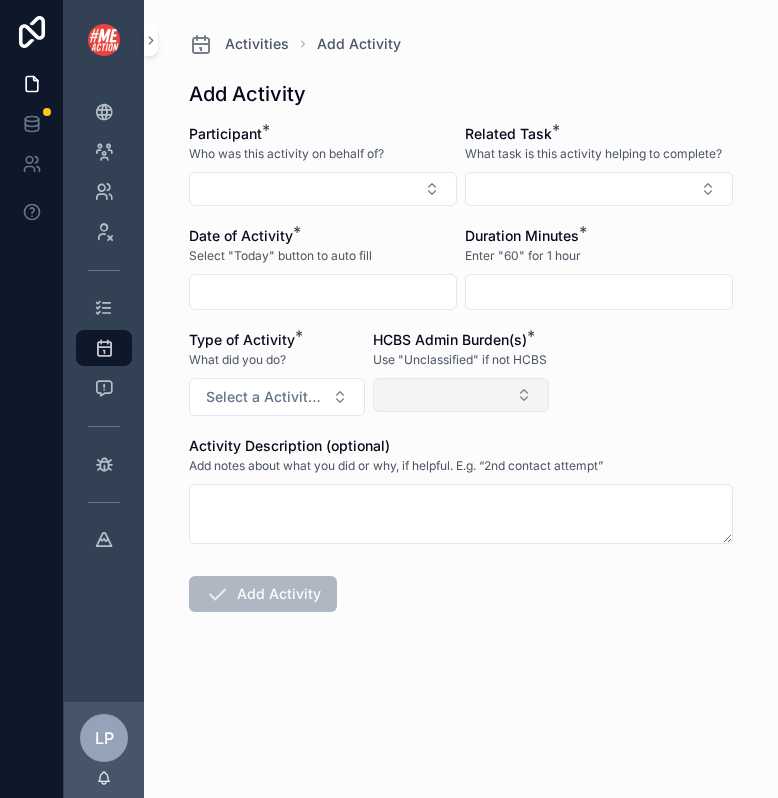 click at bounding box center (461, 395) 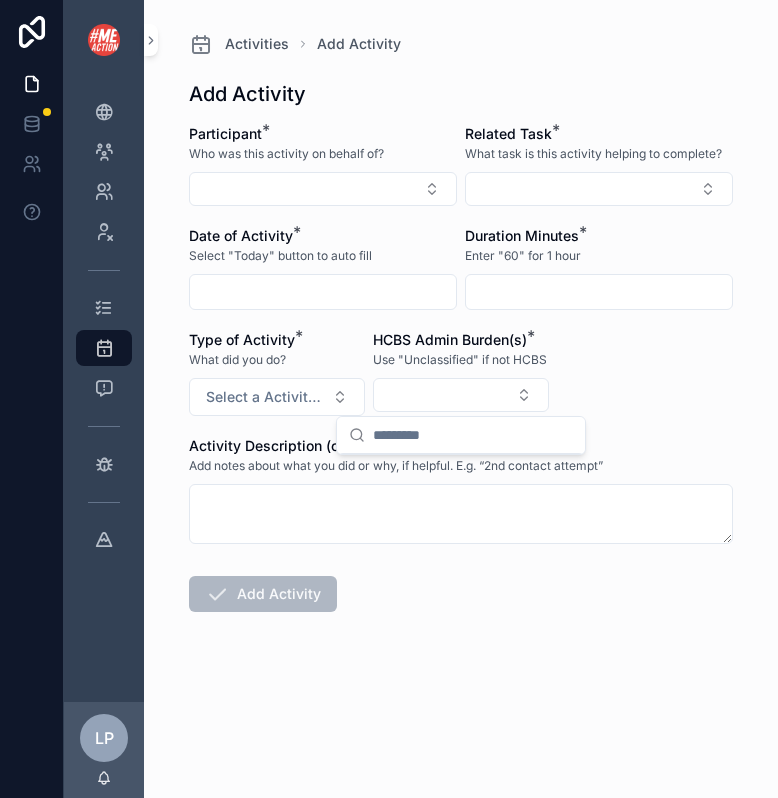 click on "Participant * Who was this activity on behalf of? Related Task * What task is this activity helping to complete? Date of Activity * Select "Today" button to auto fill Duration Minutes * Enter "60" for 1 hour Type of Activity * What did you do? Select a Activity Type HCBS Admin Burden(s) * Use "Unclassified" if not HCBS Activity Description (optional) Add notes about what you did or why, if helpful. E.g. “2nd contact attempt” Add Activity" at bounding box center [461, 432] 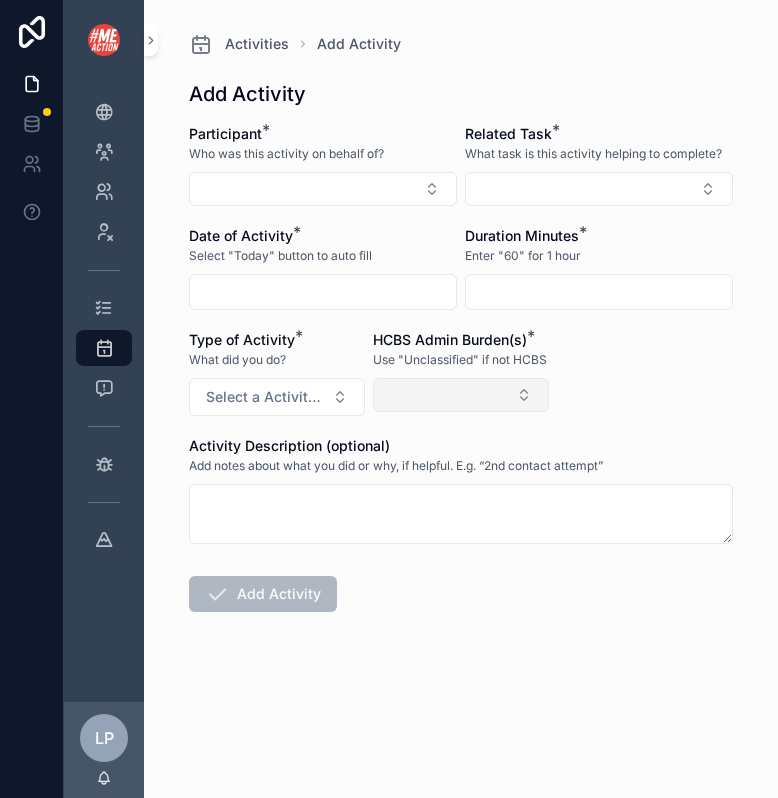 click at bounding box center (461, 395) 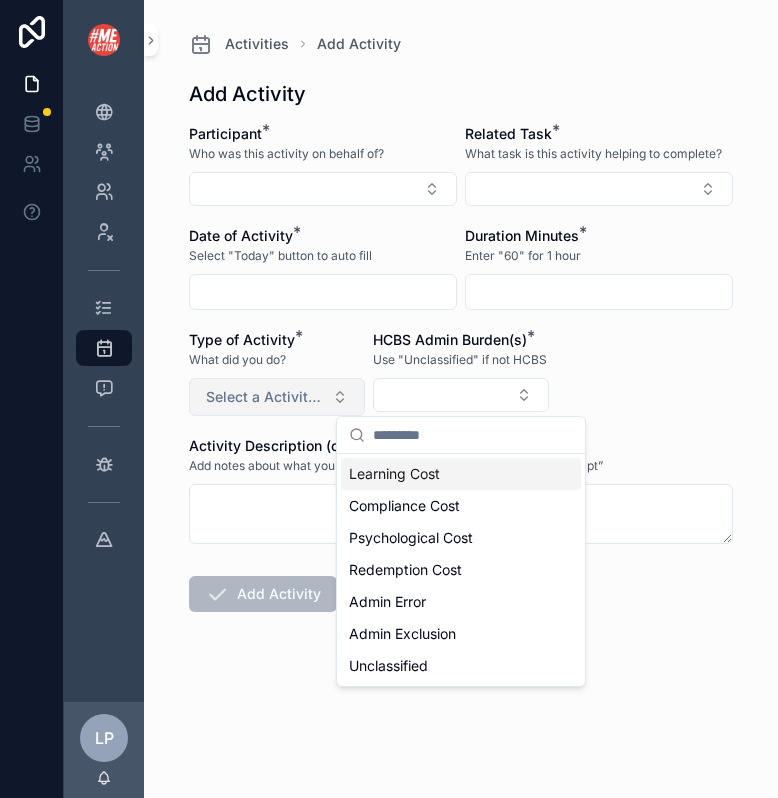 click on "Select a Activity Type" at bounding box center [265, 397] 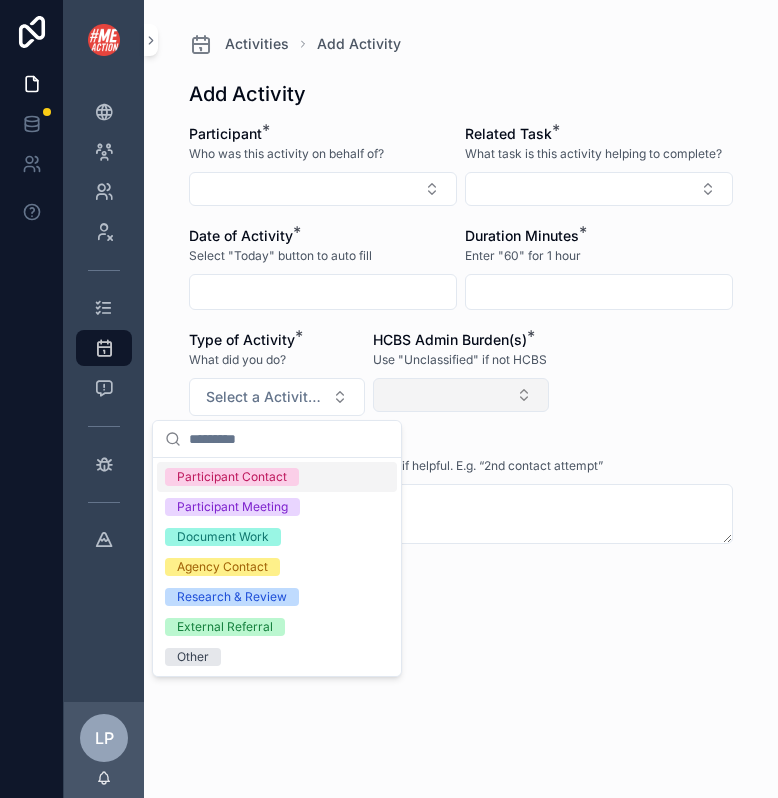 click at bounding box center [461, 395] 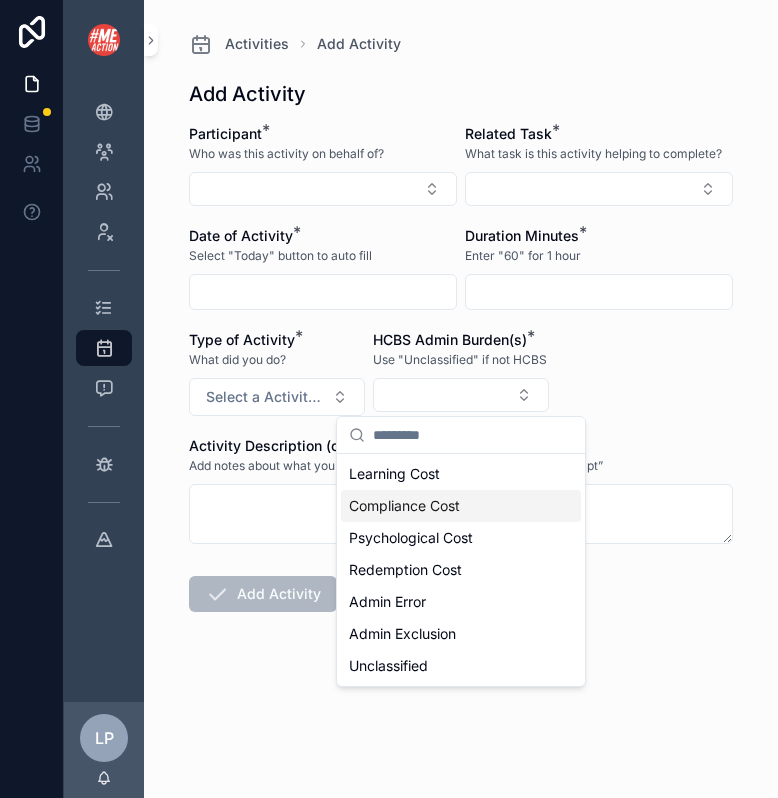 click on "Participant * Who was this activity on behalf of? Related Task * What task is this activity helping to complete? Date of Activity * Select "Today" button to auto fill Duration Minutes * Enter "60" for 1 hour Type of Activity * What did you do? Select a Activity Type HCBS Admin Burden(s) * Use "Unclassified" if not HCBS Activity Description (optional) Add notes about what you did or why, if helpful. E.g. “2nd contact attempt” Add Activity" at bounding box center [461, 432] 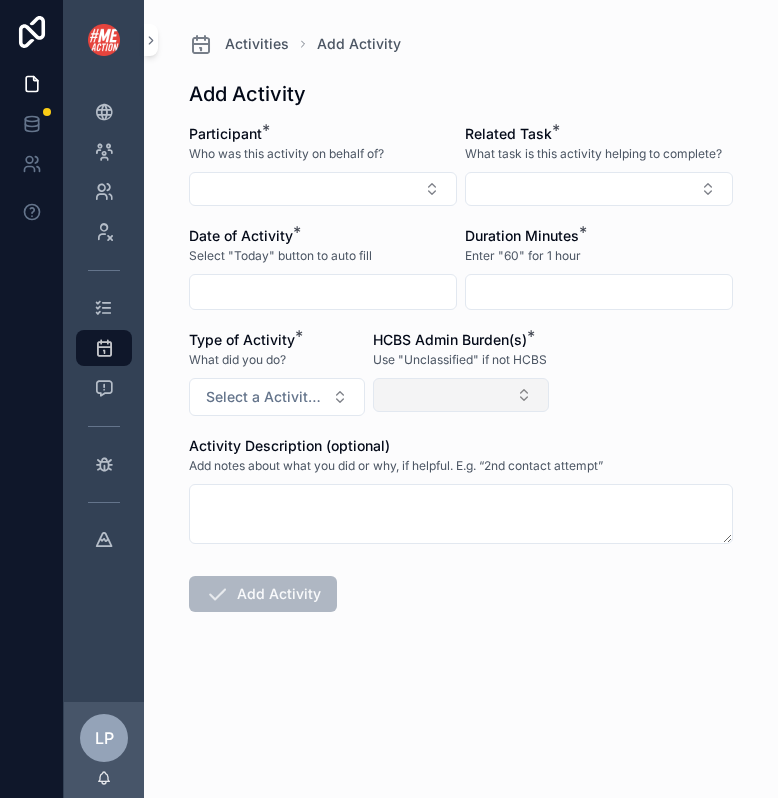 click at bounding box center [461, 395] 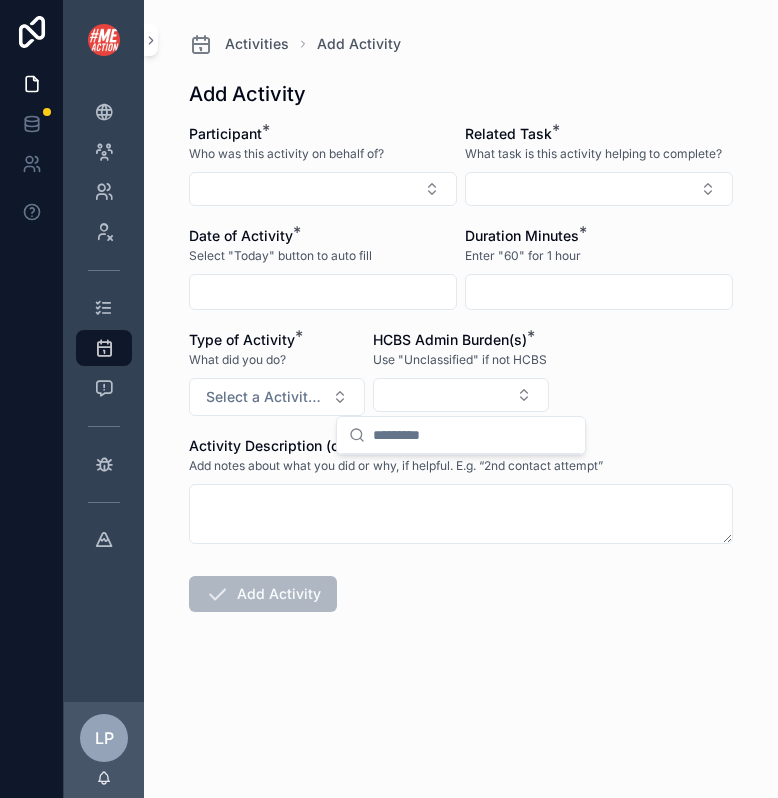 click on "Participant * Who was this activity on behalf of? Related Task * What task is this activity helping to complete? Date of Activity * Select "Today" button to auto fill Duration Minutes * Enter "60" for 1 hour Type of Activity * What did you do? Select a Activity Type HCBS Admin Burden(s) * Use "Unclassified" if not HCBS Activity Description (optional) Add notes about what you did or why, if helpful. E.g. “2nd contact attempt” Add Activity" at bounding box center (461, 432) 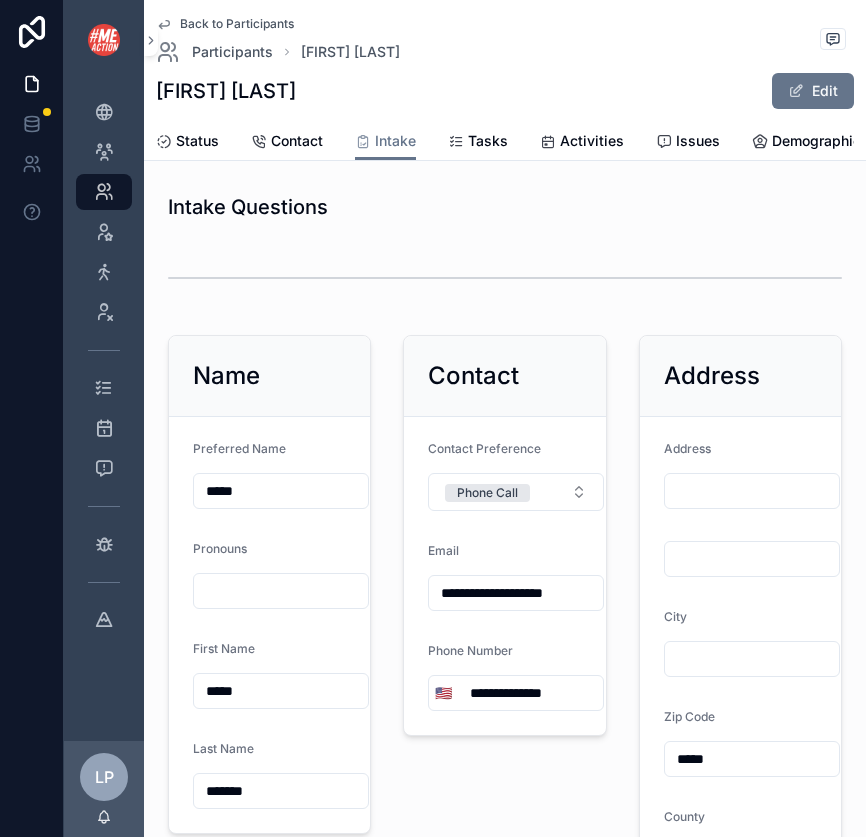 scroll, scrollTop: 0, scrollLeft: 0, axis: both 